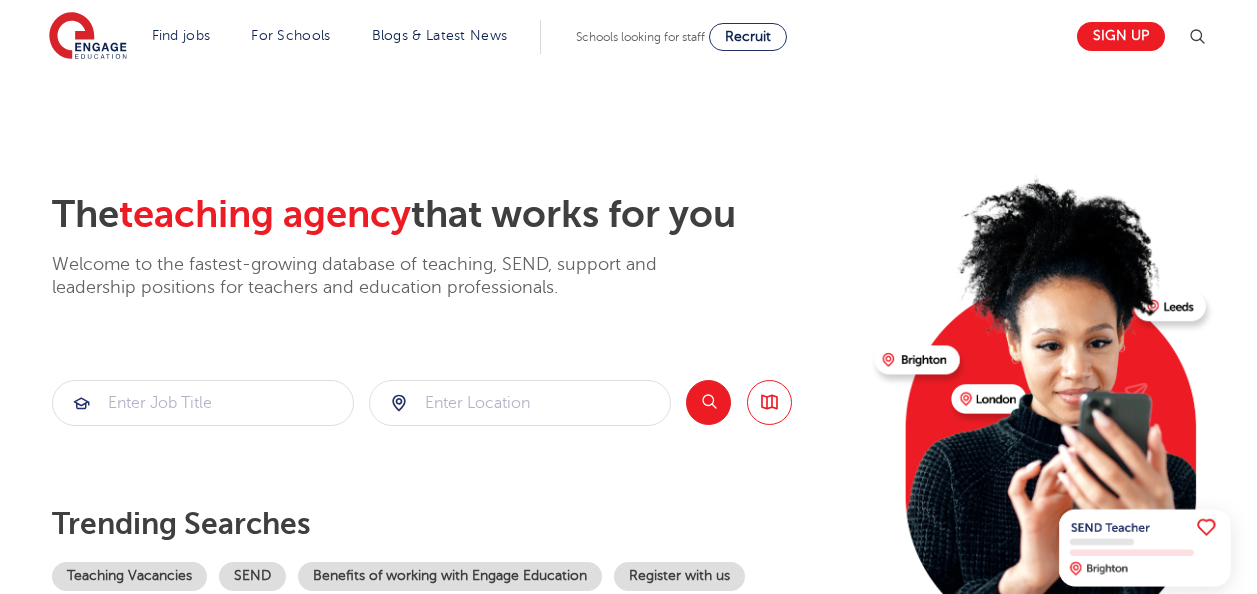 scroll, scrollTop: 0, scrollLeft: 0, axis: both 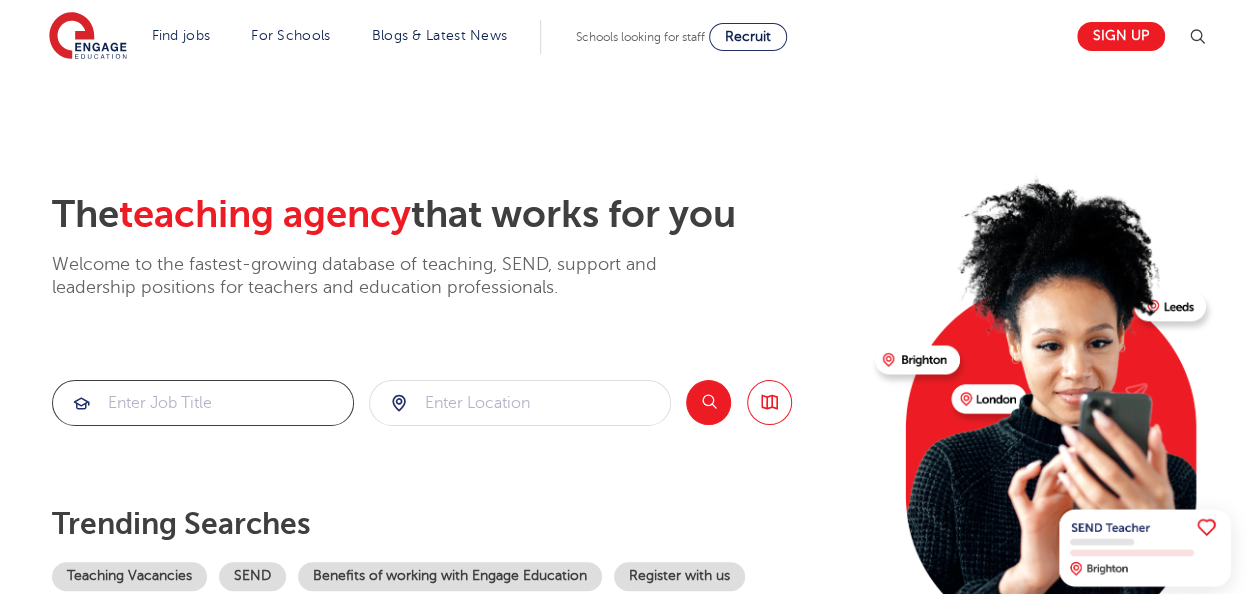 click at bounding box center [203, 403] 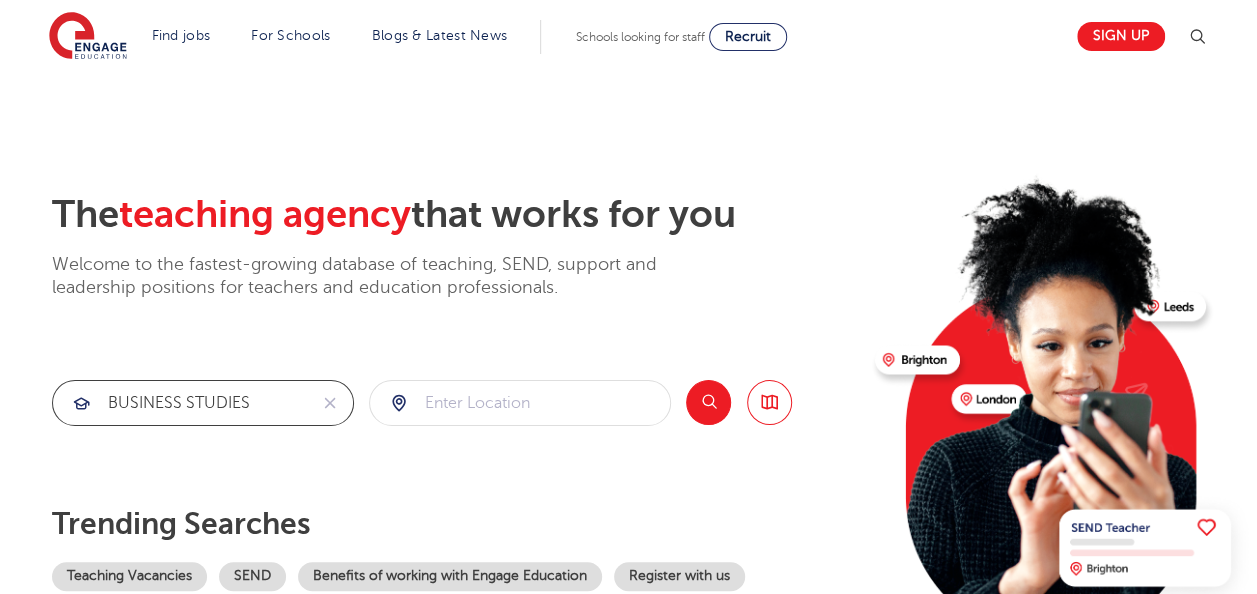 type on "BUSINESS STUDIES" 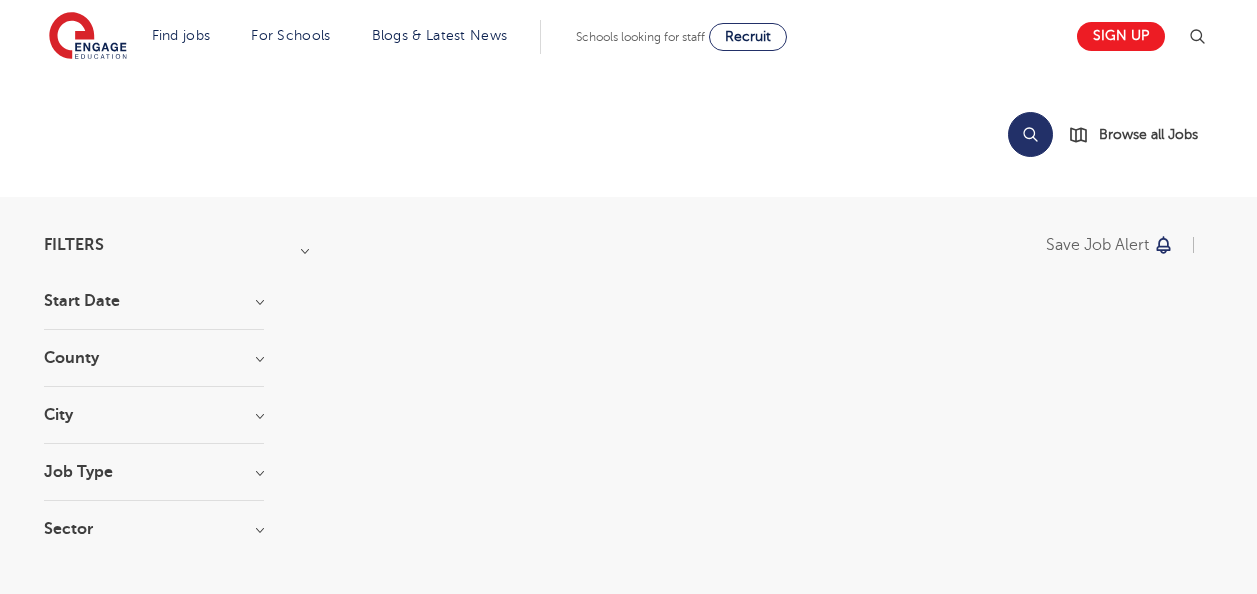 scroll, scrollTop: 0, scrollLeft: 0, axis: both 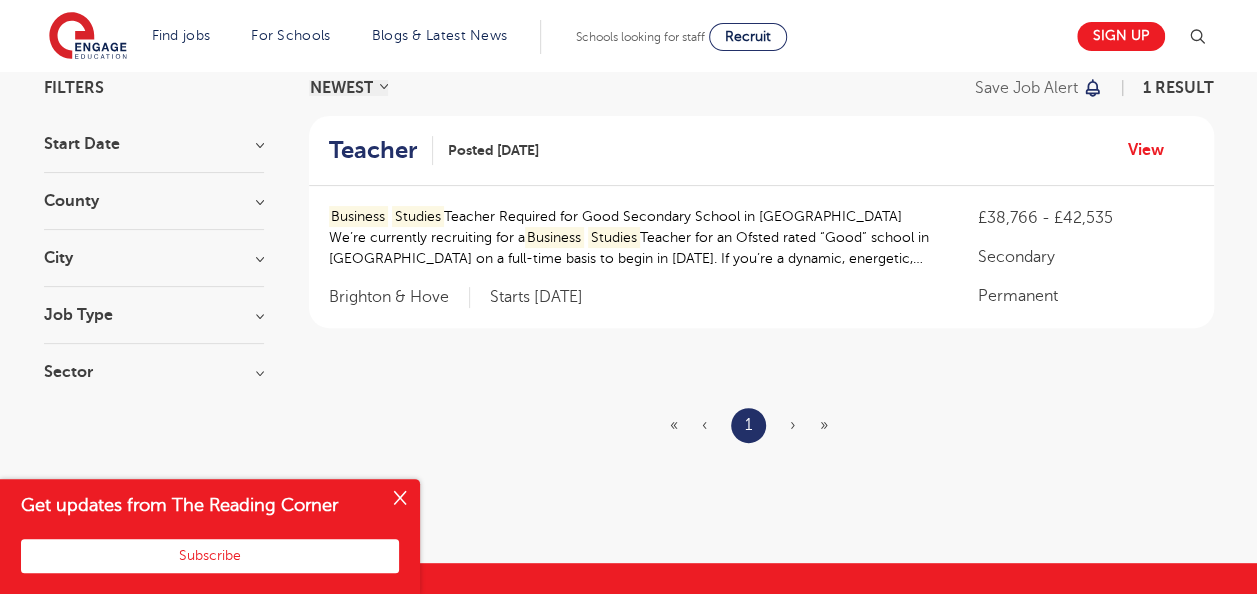 click on "Business   Studies  Teacher Required for Good Secondary School in Brighton
We’re currently recruiting for a  Business   Studies  Teacher for an Ofsted rated “Good” school in Brighton on a full-time basis to begin in September 2025. If you’re a dynamic, energetic, inspiring and fully-qualified  Business   Studies Business   Studies  teacher with QTS
Experience teaching  Business   Studies
£38,766 - £42,535
Secondary
Permanent
Brighton & Hove
Starts 2025-09-02" at bounding box center [761, 257] 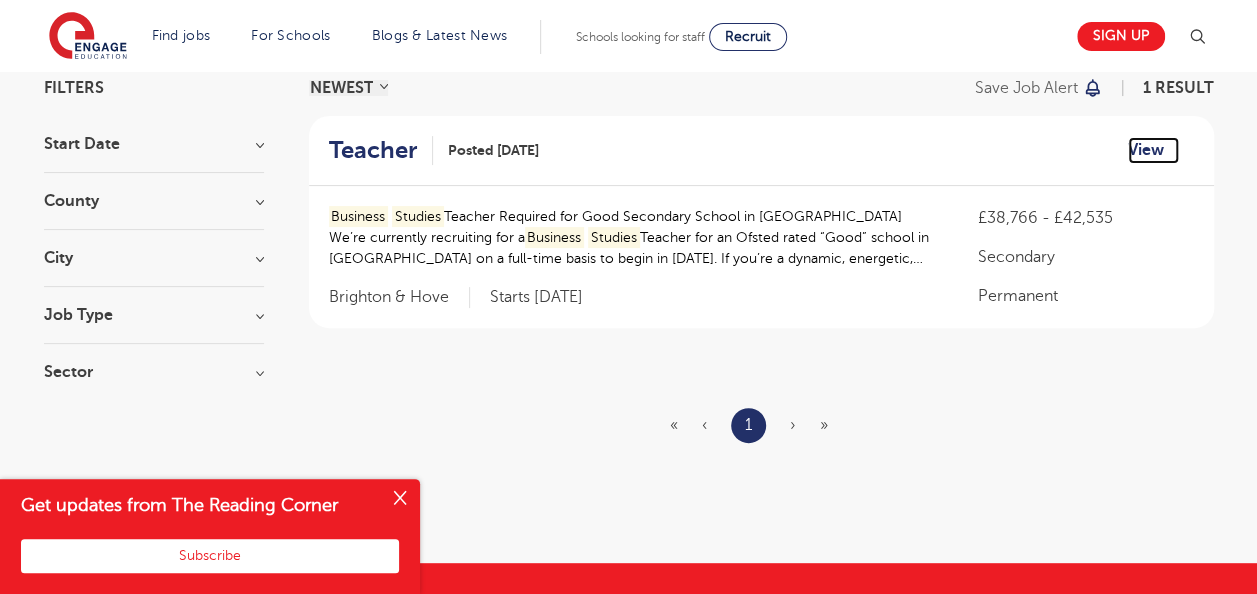 click on "View" at bounding box center (1153, 150) 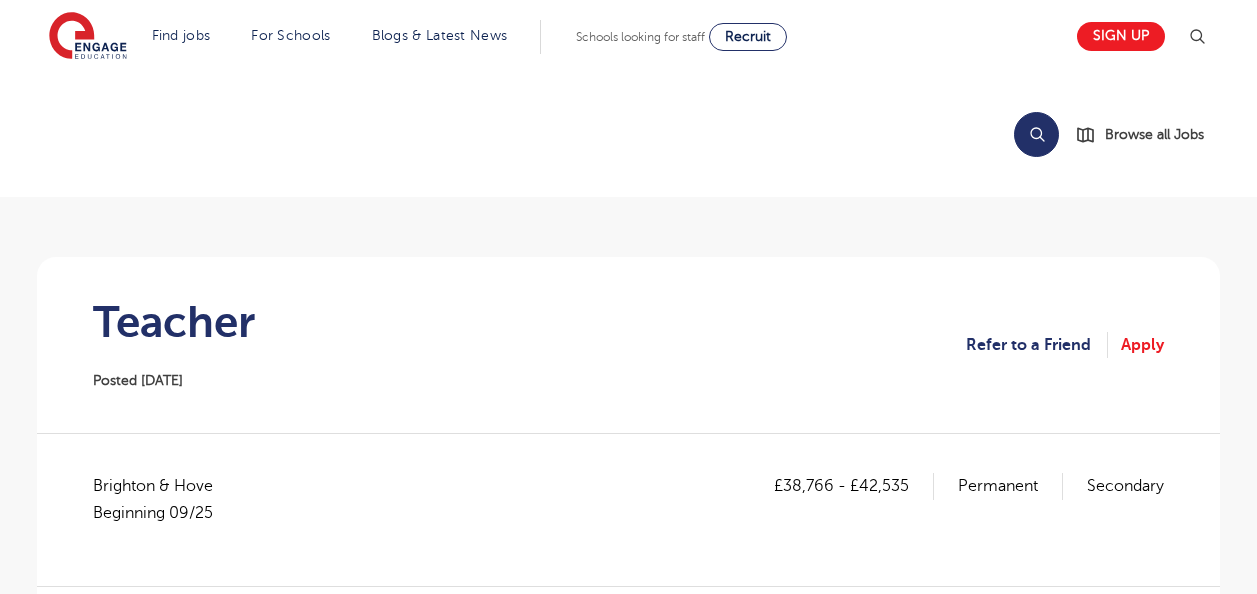 scroll, scrollTop: 0, scrollLeft: 0, axis: both 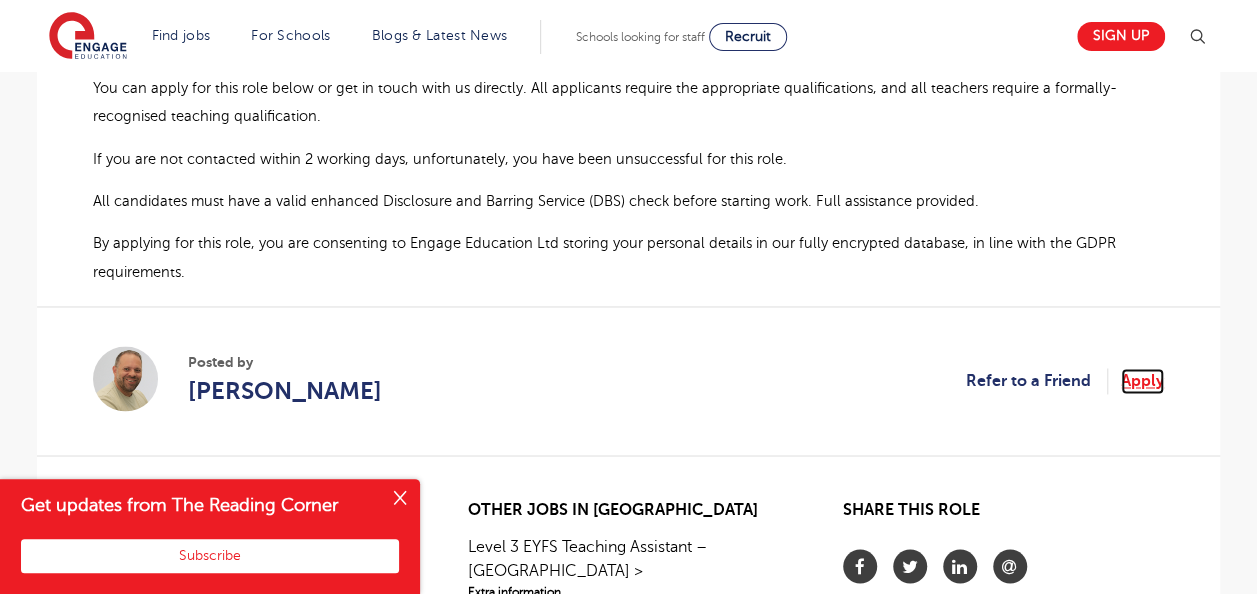 click on "Apply" at bounding box center [1142, 381] 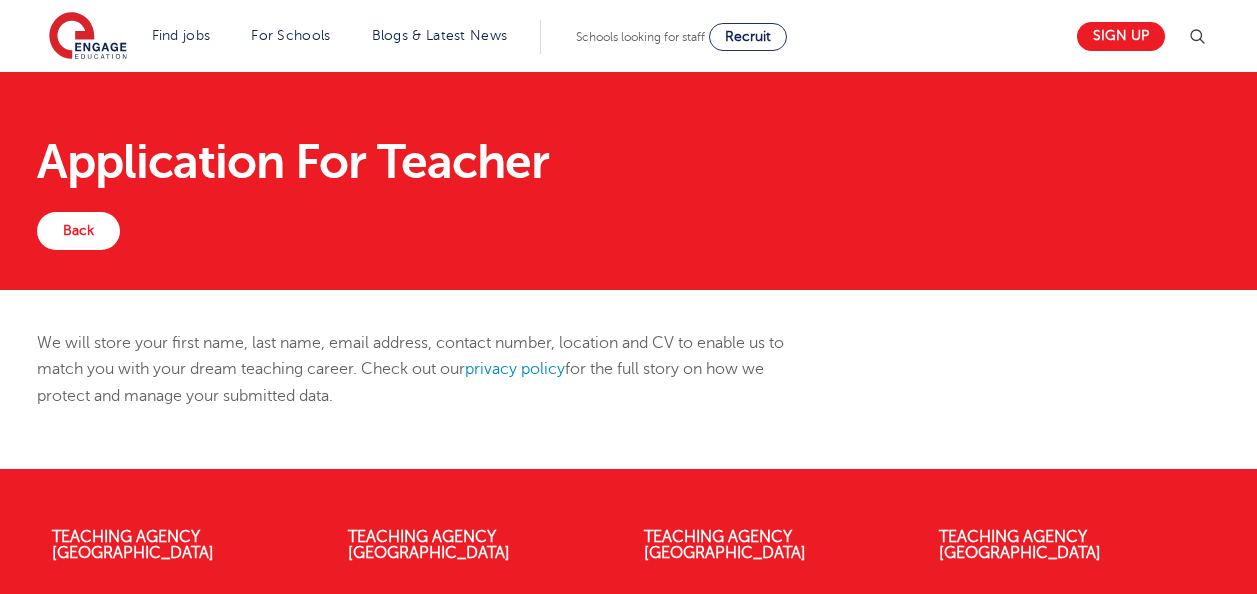 scroll, scrollTop: 0, scrollLeft: 0, axis: both 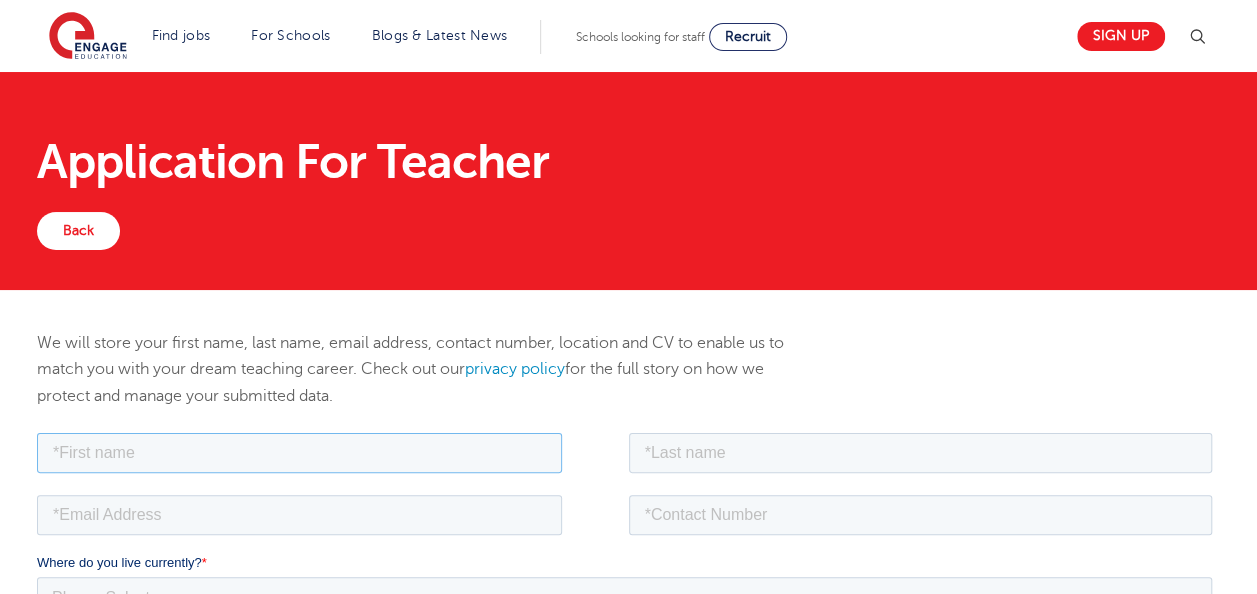 click at bounding box center [299, 452] 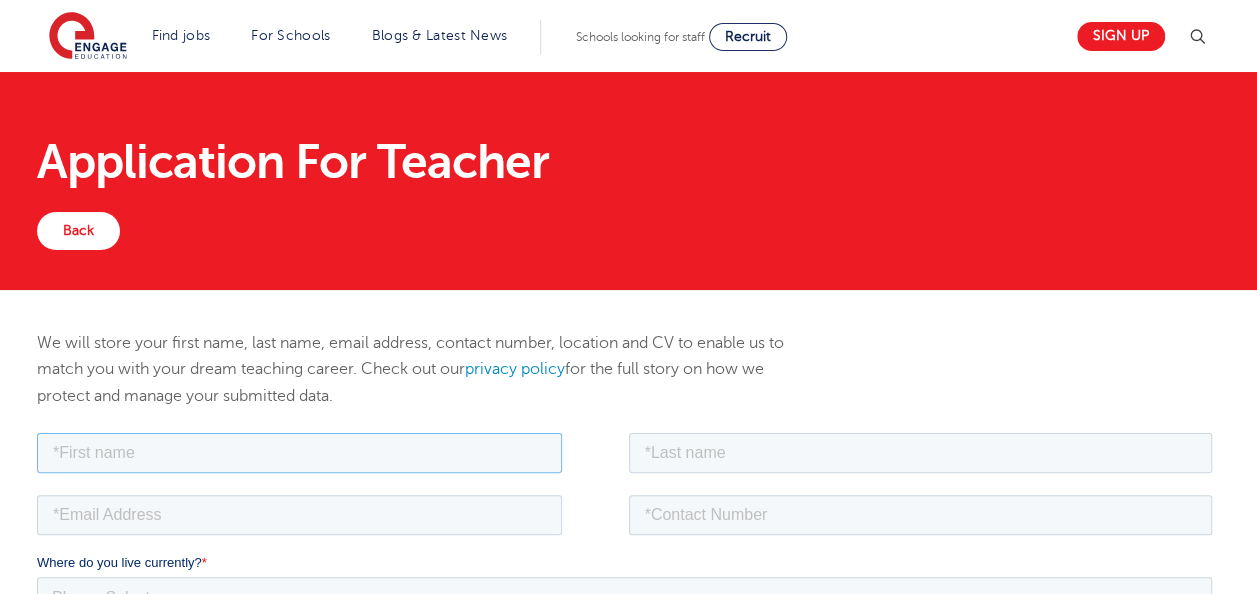 type on "NICHOLE" 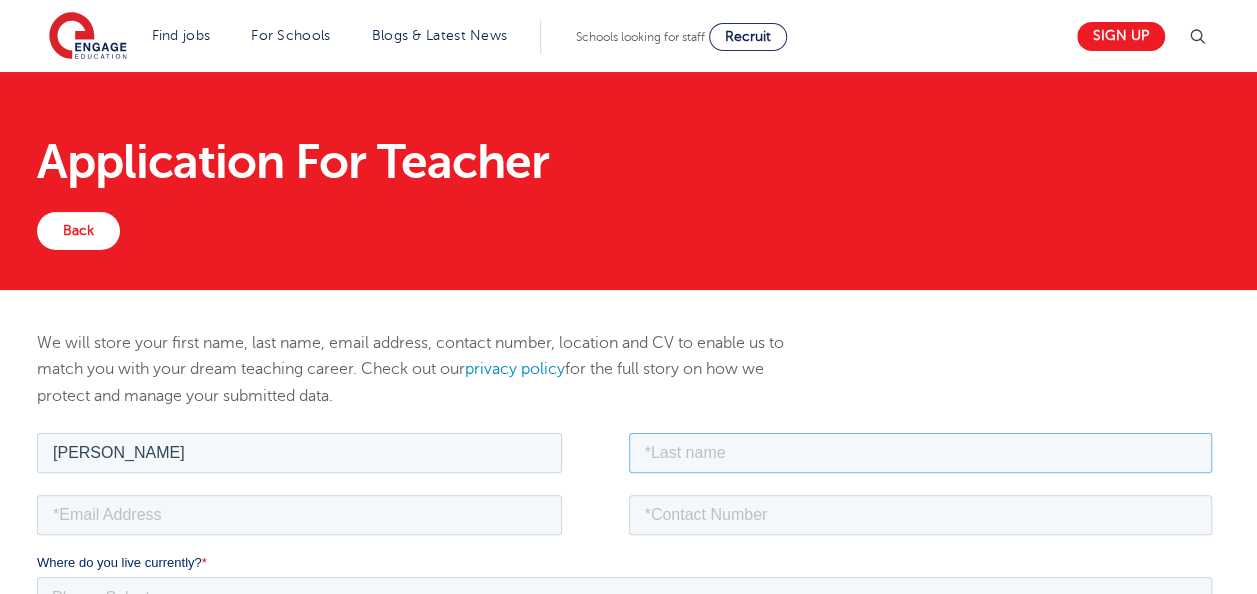 type on "SIMMS-CAMERON" 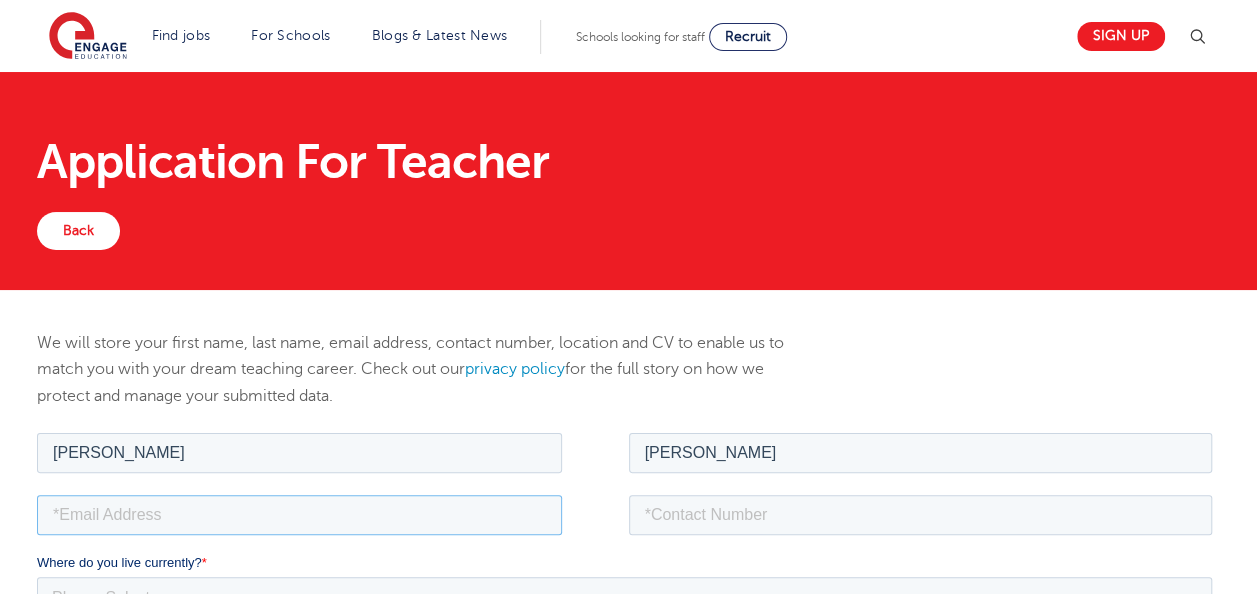 type on "Nichole_simms@yahoo.com" 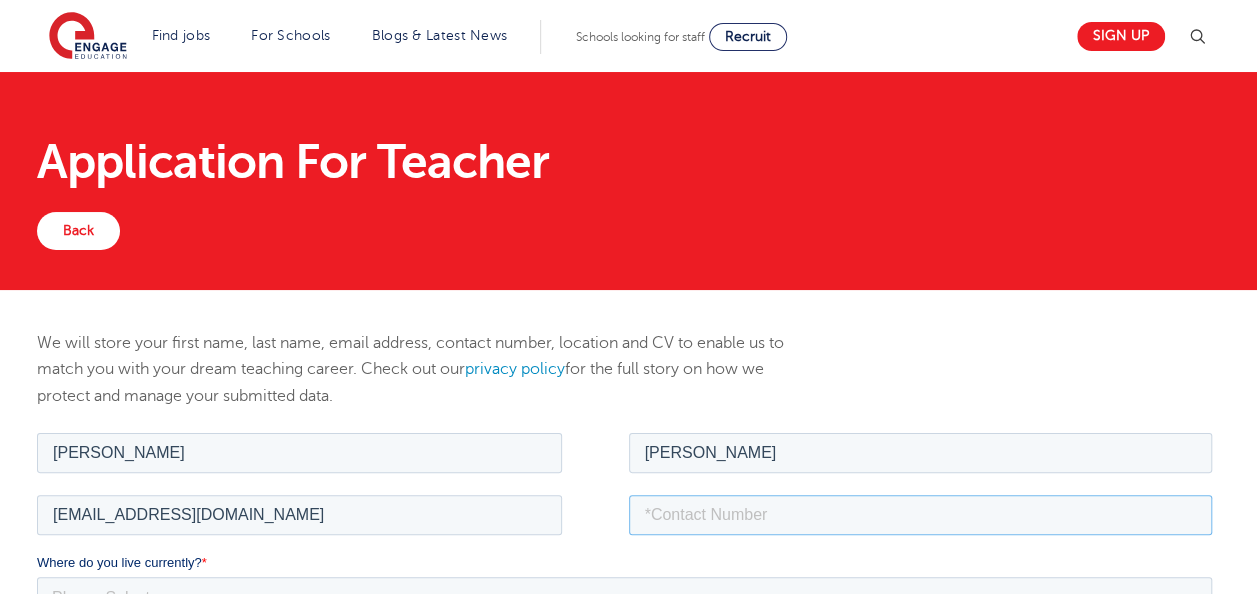 type on "8762099938" 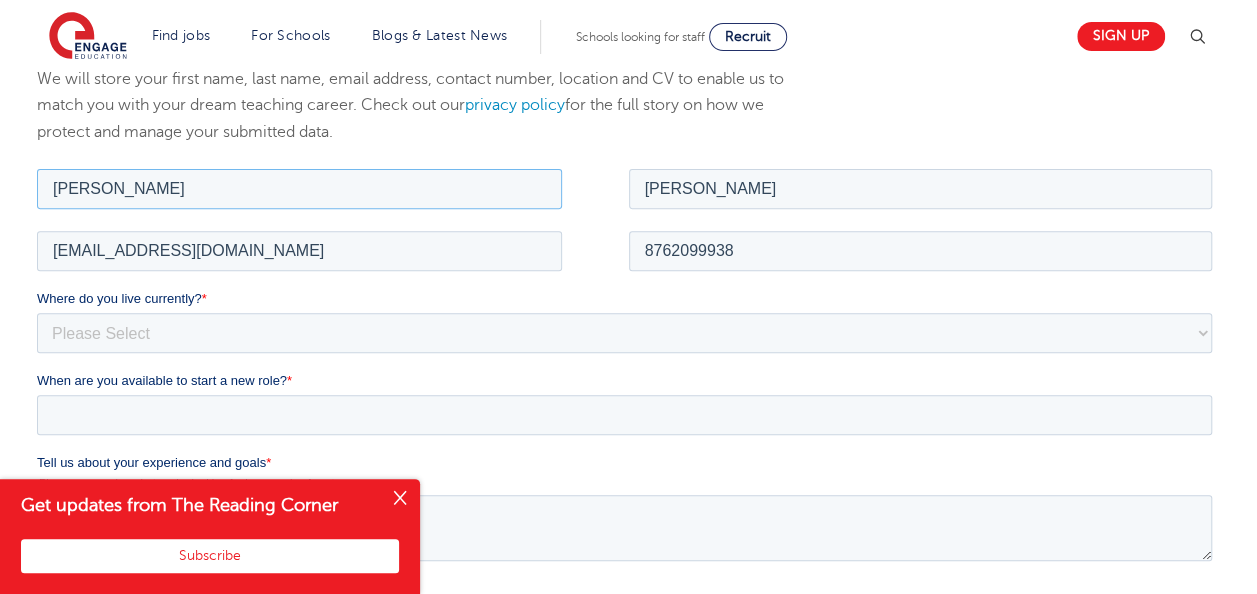 scroll, scrollTop: 266, scrollLeft: 0, axis: vertical 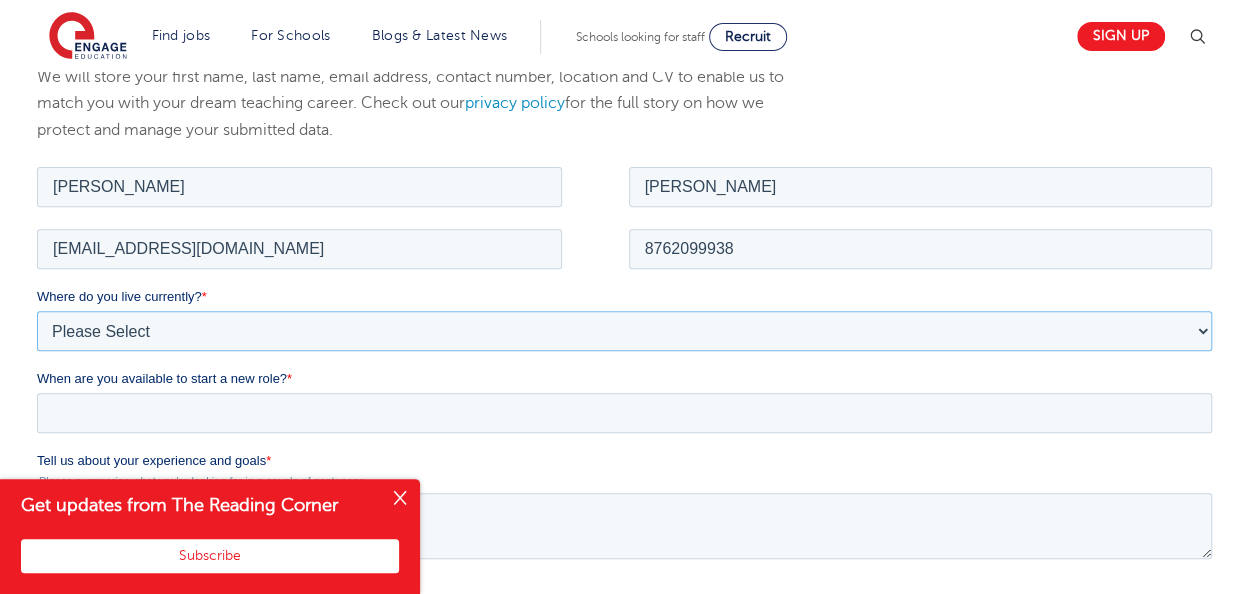 click on "Please Select UK Canada Ireland Australia New Zealand Europe USA South Africa Jamaica Africa Asia Middle East South America Caribbean" at bounding box center (624, 330) 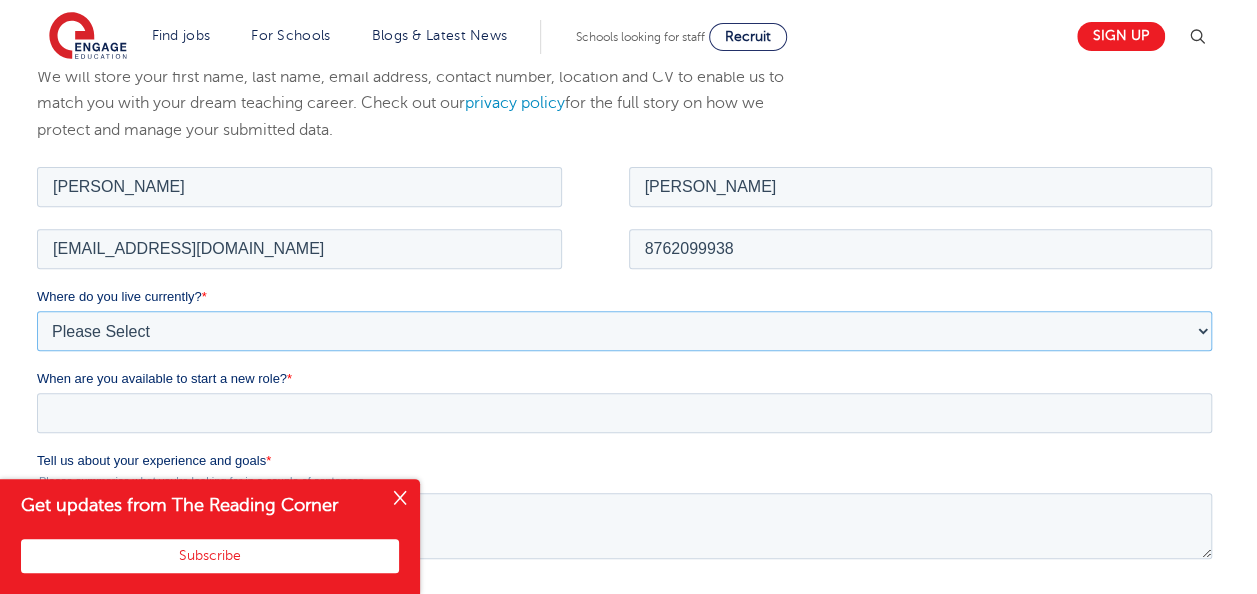select on "[GEOGRAPHIC_DATA]" 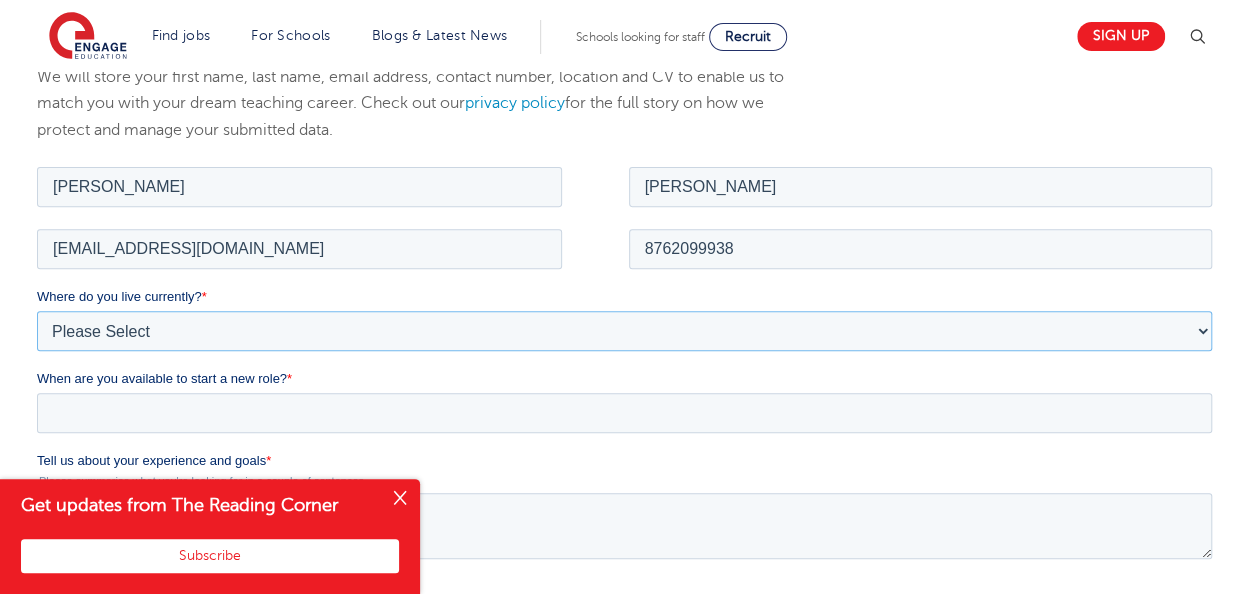 click on "Please Select UK Canada Ireland Australia New Zealand Europe USA South Africa Jamaica Africa Asia Middle East South America Caribbean" at bounding box center (624, 330) 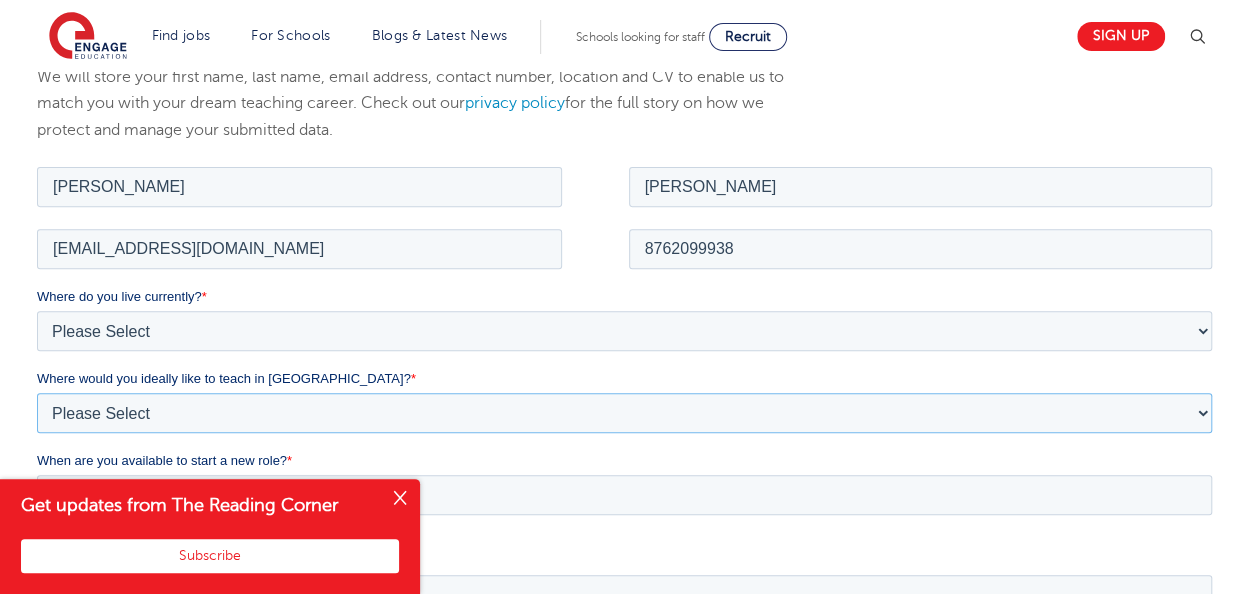 click on "Please Select I'm flexible! London Any city in England Greater London/Home Counties Somewhere more rural" at bounding box center (624, 412) 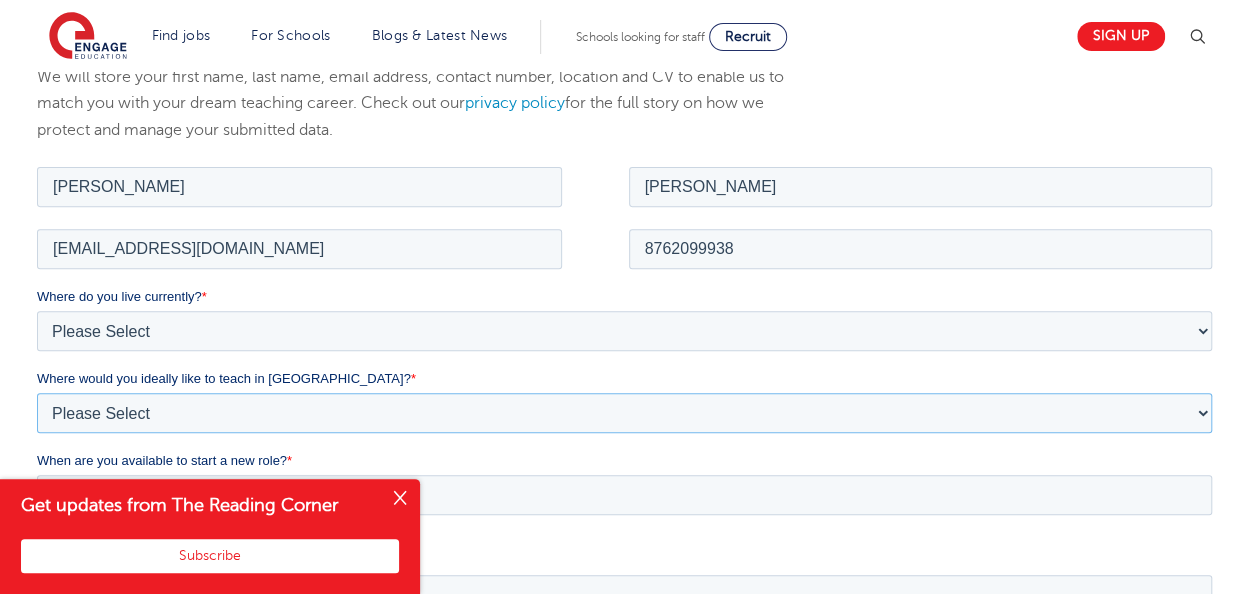 select on "Flexible" 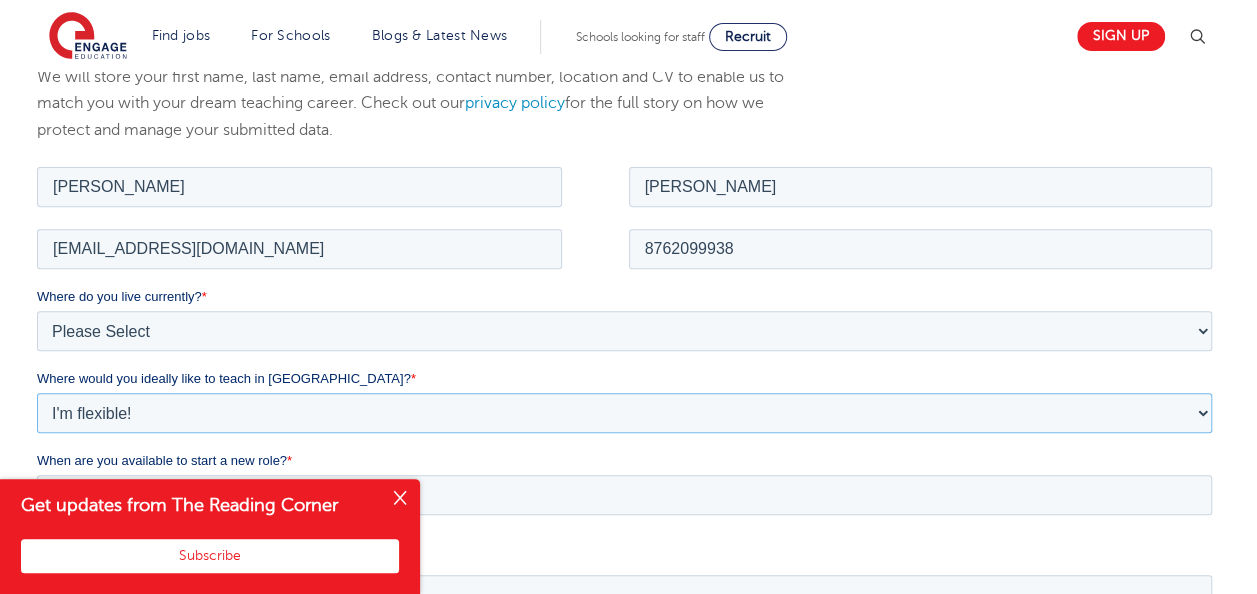 click on "Please Select I'm flexible! London Any city in England Greater London/Home Counties Somewhere more rural" at bounding box center (624, 412) 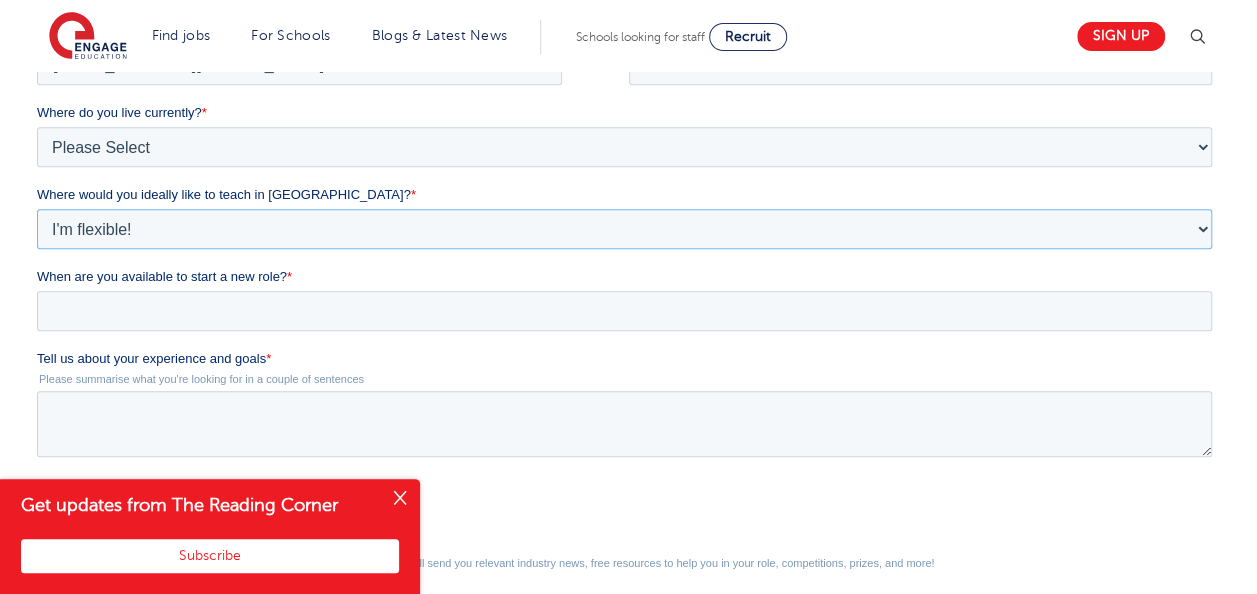 scroll, scrollTop: 455, scrollLeft: 0, axis: vertical 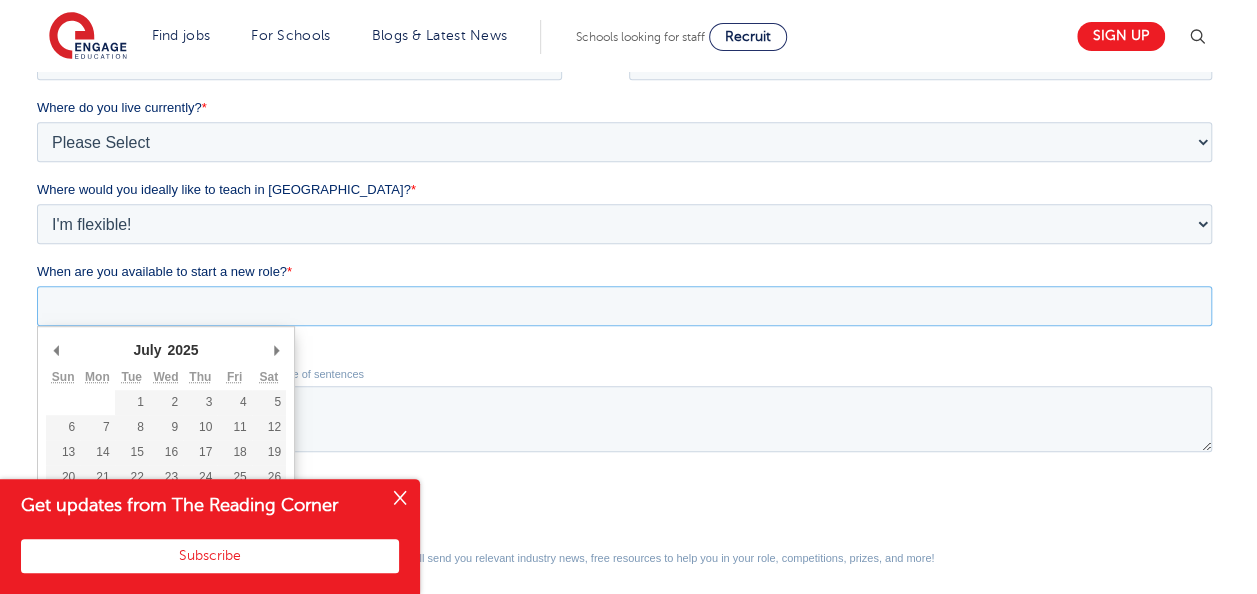 click on "When are you available to start a new role? *" at bounding box center [624, 306] 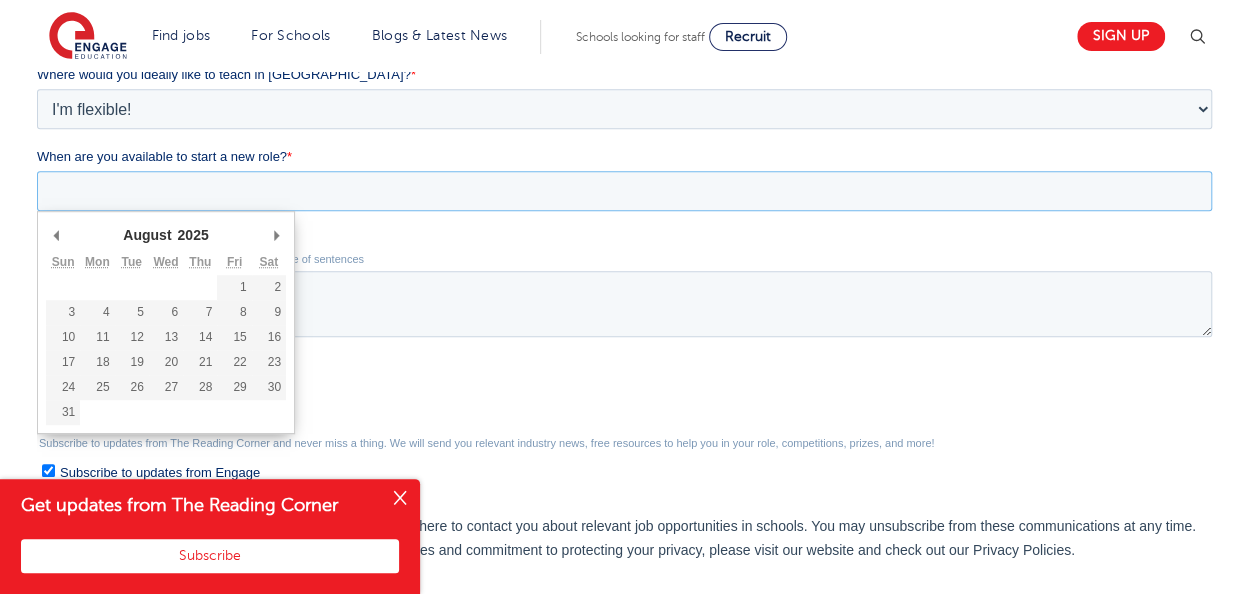 scroll, scrollTop: 572, scrollLeft: 0, axis: vertical 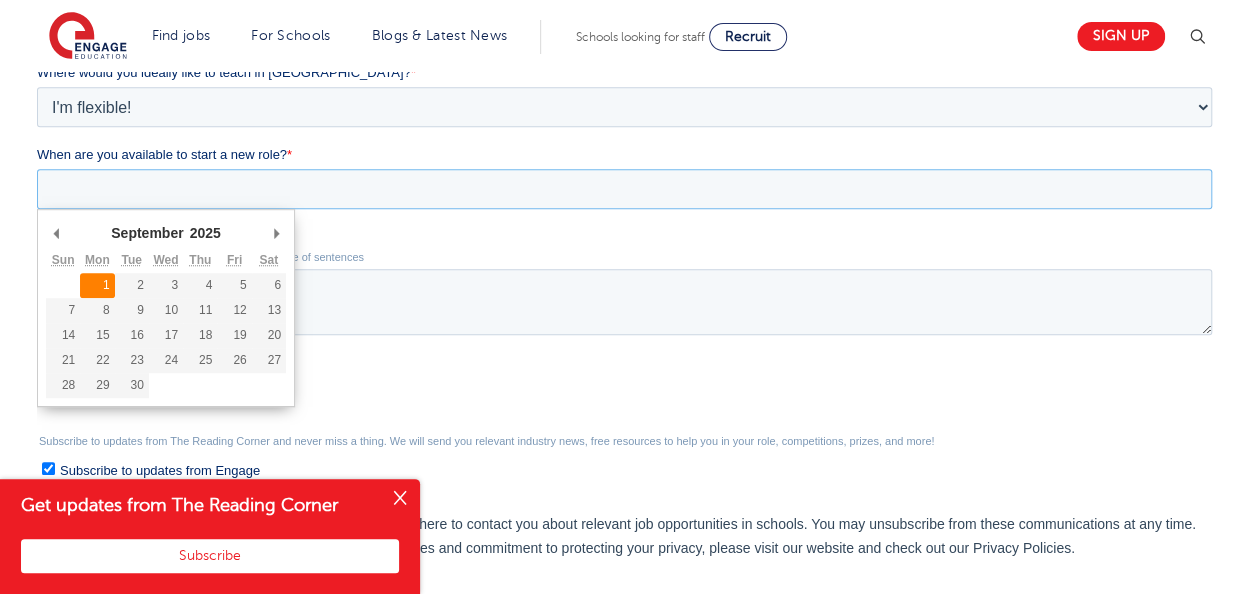 type on "2025-09-01" 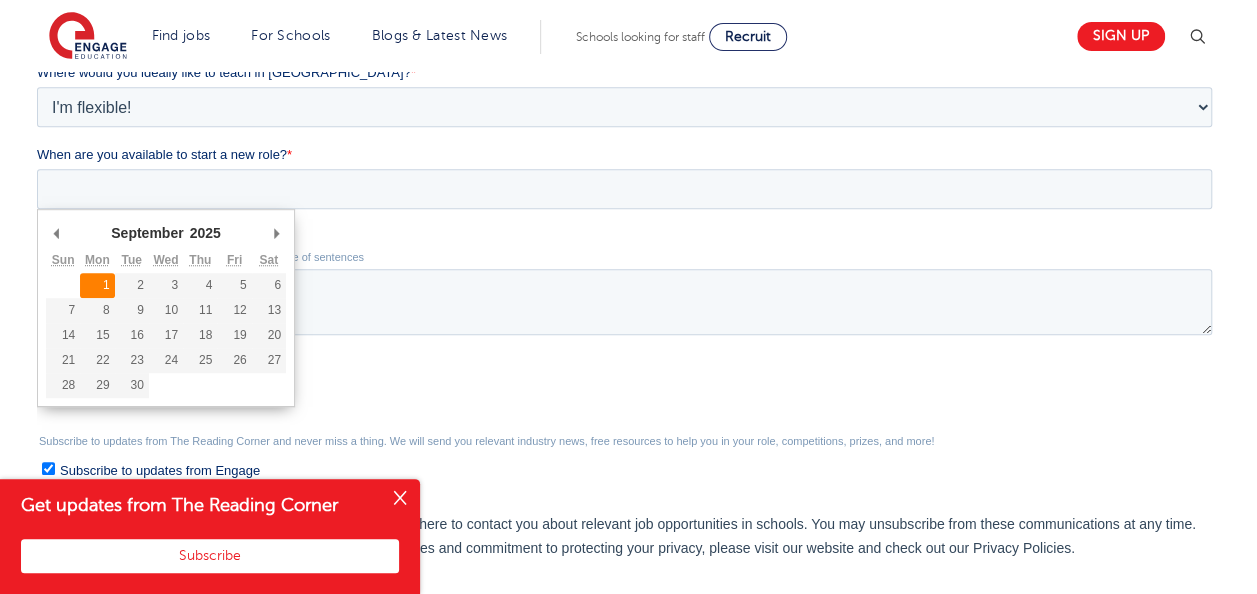 type on "2025/09/01" 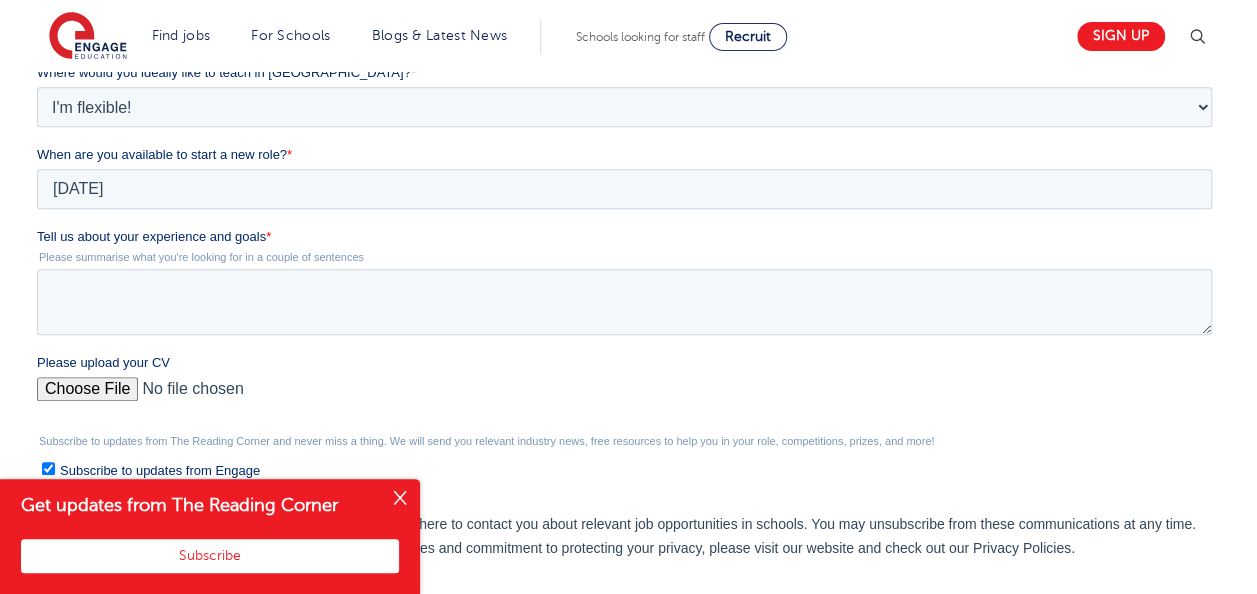 drag, startPoint x: 73, startPoint y: 84, endPoint x: 226, endPoint y: 247, distance: 223.5576 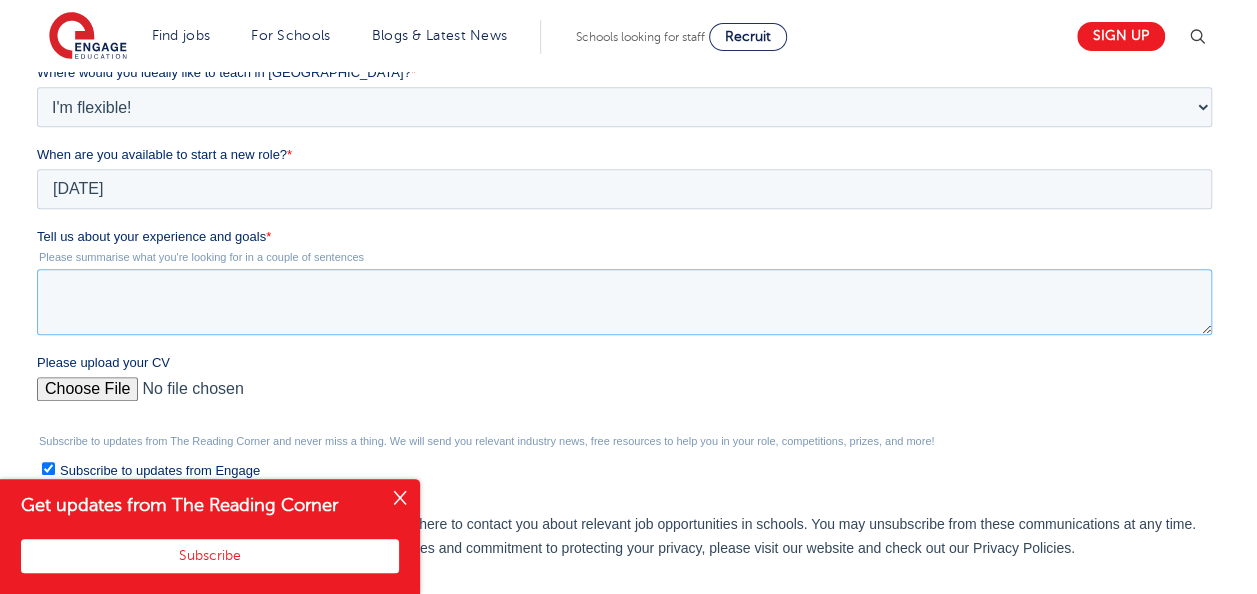 click on "Tell us about your experience and goals *" at bounding box center (624, 302) 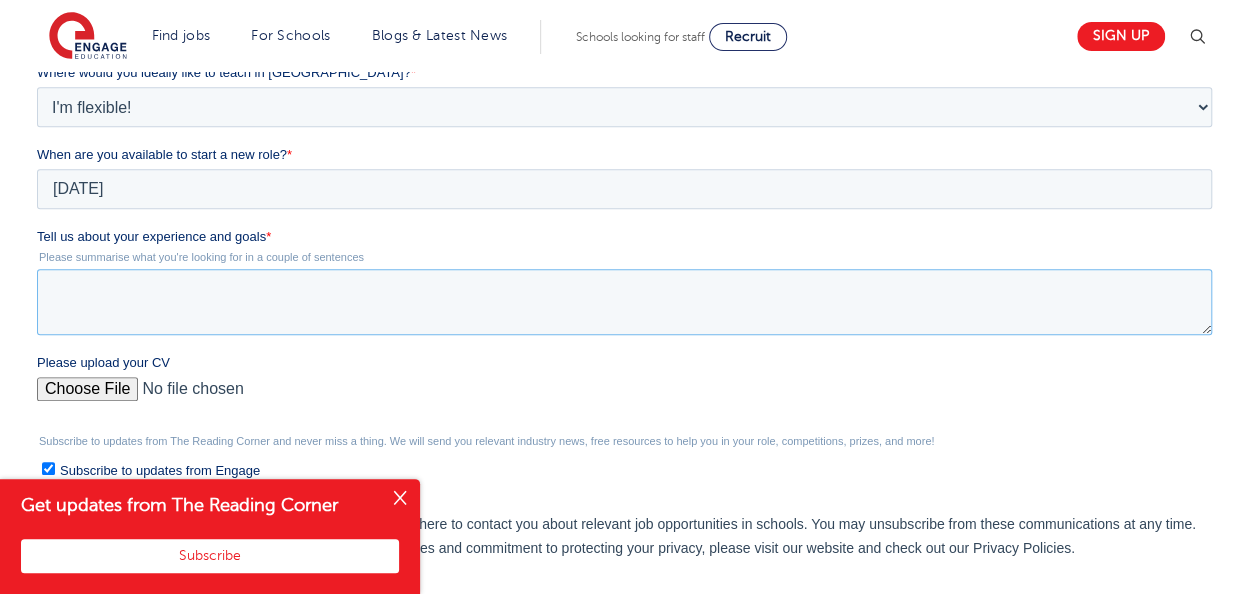 paste on "I have been a passionate educator for the past two years, teaching Business Studies to students in grades 7 through 12 at the secondary level. This experience has reinforced the importance of fostering an inclusive, dynamic learning environment that supports the growth of every student. I incorporate a range of teaching strategies, including technology integration and differentiated instruction, to meet the diverse learning needs. My goal is to inspire academic excellence, nurture strong values, and cultivate a lifelong love for learning. I remain committed to ongoing professional development and actively contributing to a collaborative and positive school culture" 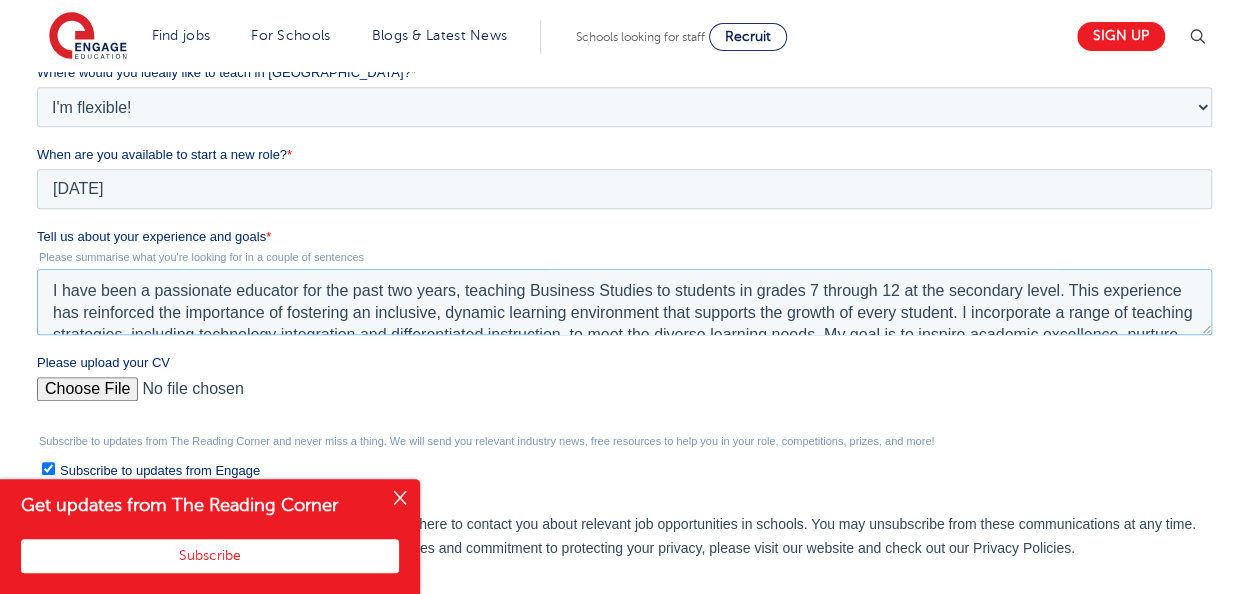 scroll, scrollTop: 54, scrollLeft: 0, axis: vertical 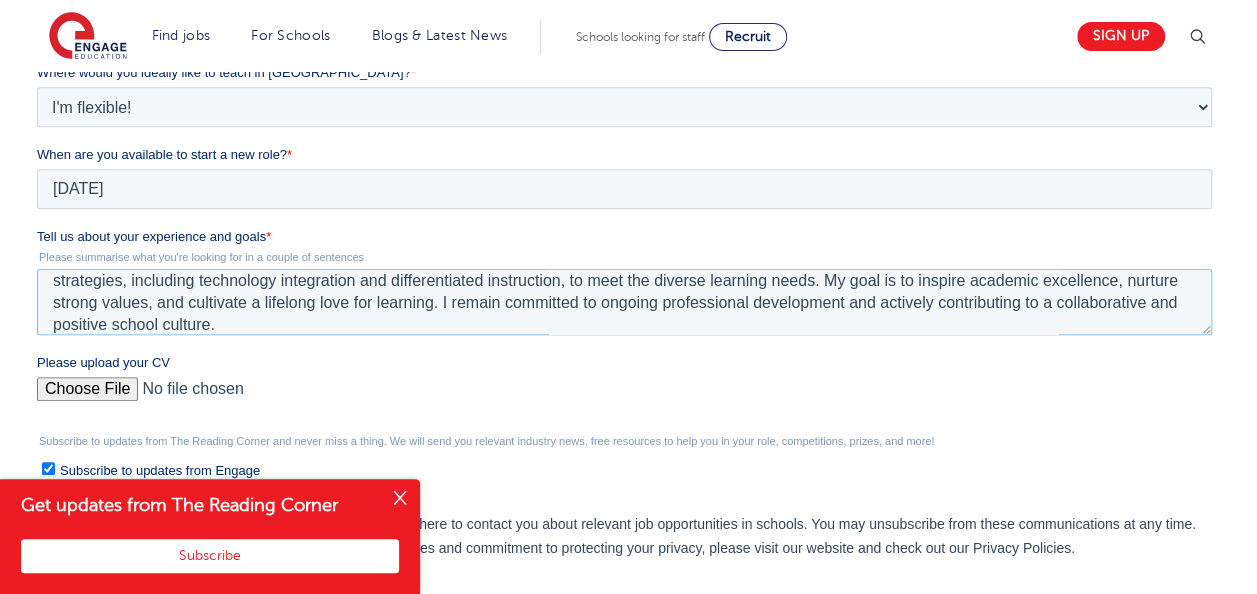 type on "I have been a passionate educator for the past two years, teaching Business Studies to students in grades 7 through 12 at the secondary level. This experience has reinforced the importance of fostering an inclusive, dynamic learning environment that supports the growth of every student. I incorporate a range of teaching strategies, including technology integration and differentiated instruction, to meet the diverse learning needs. My goal is to inspire academic excellence, nurture strong values, and cultivate a lifelong love for learning. I remain committed to ongoing professional development and actively contributing to a collaborative and positive school culture." 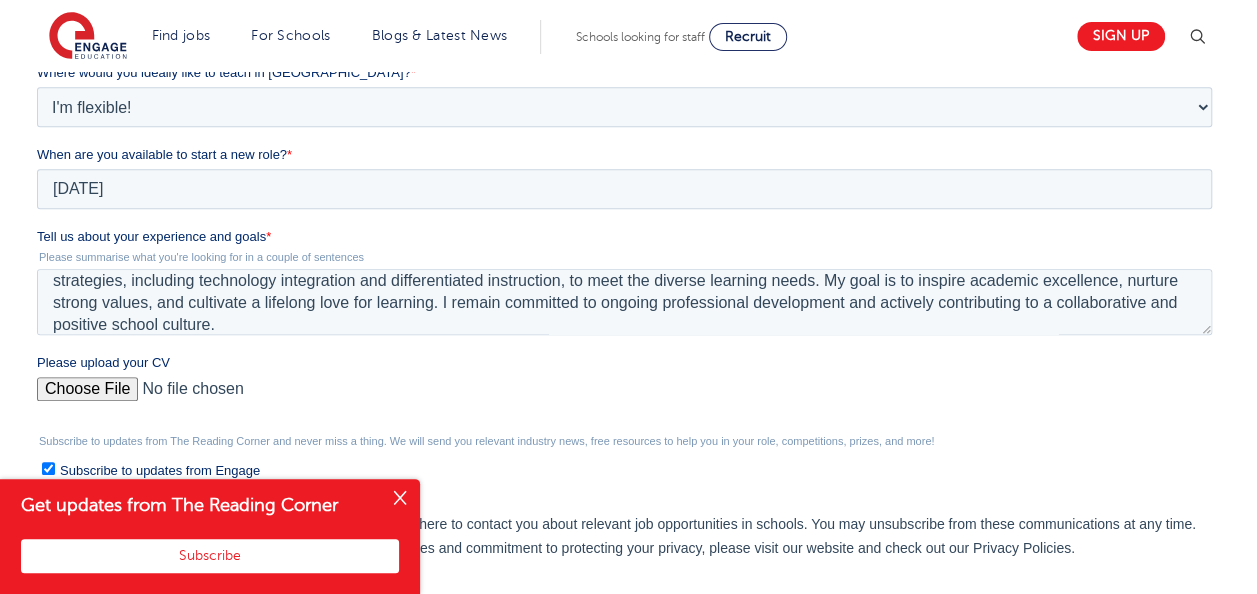 click on "Please upload your CV" at bounding box center (624, 397) 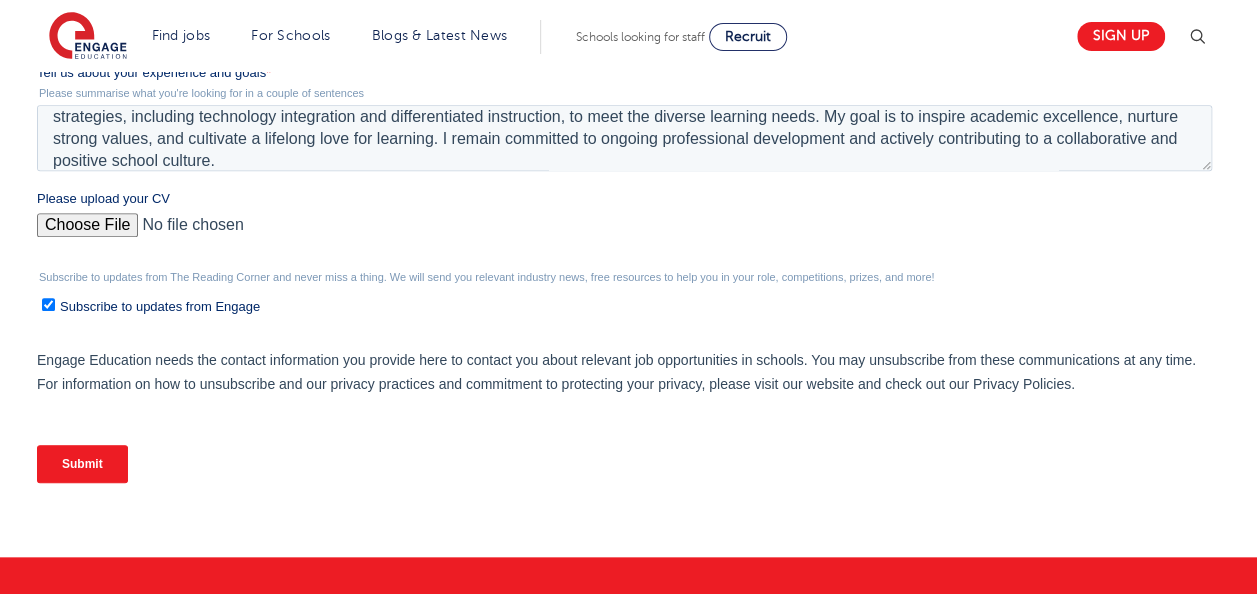 scroll, scrollTop: 738, scrollLeft: 0, axis: vertical 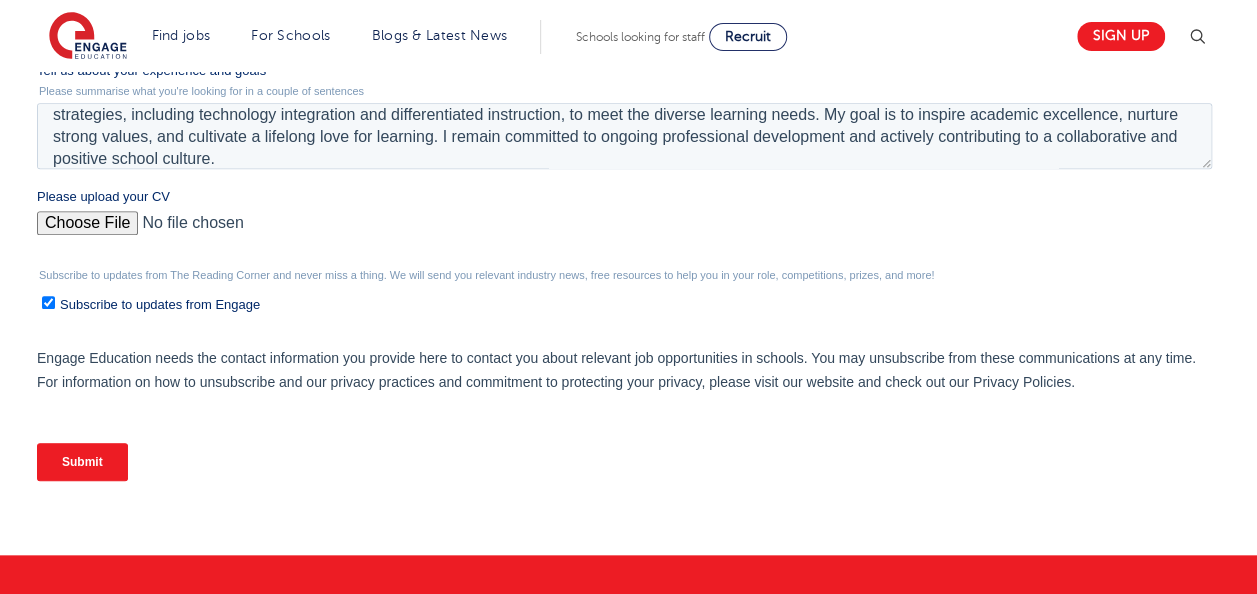click on "Submit" at bounding box center [82, 462] 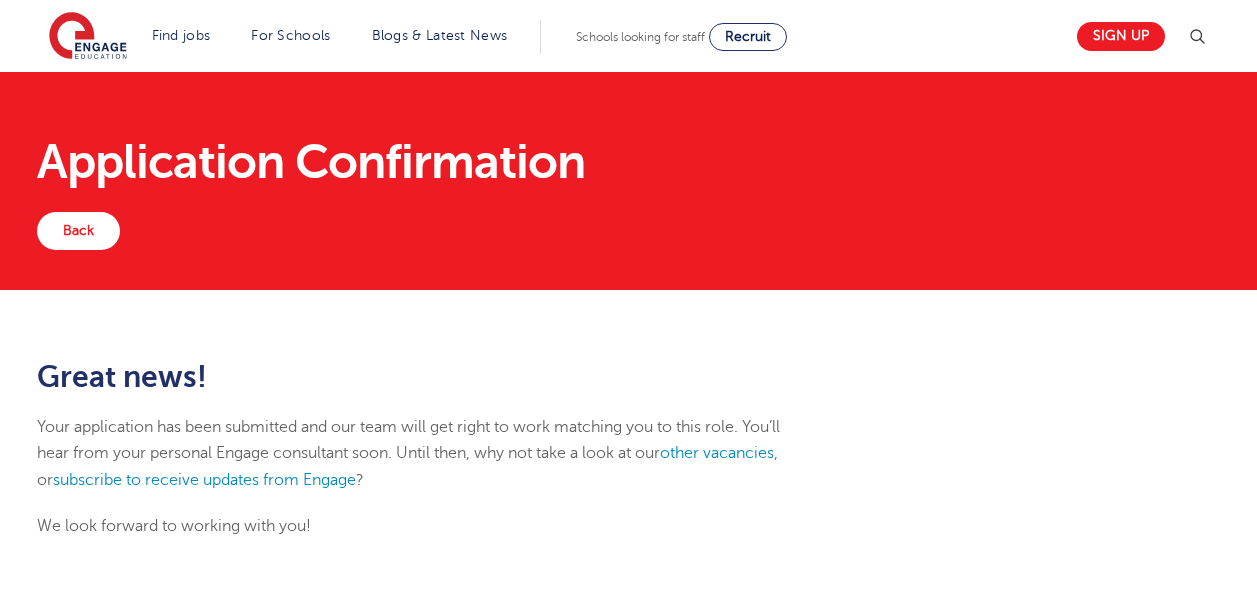 scroll, scrollTop: 0, scrollLeft: 0, axis: both 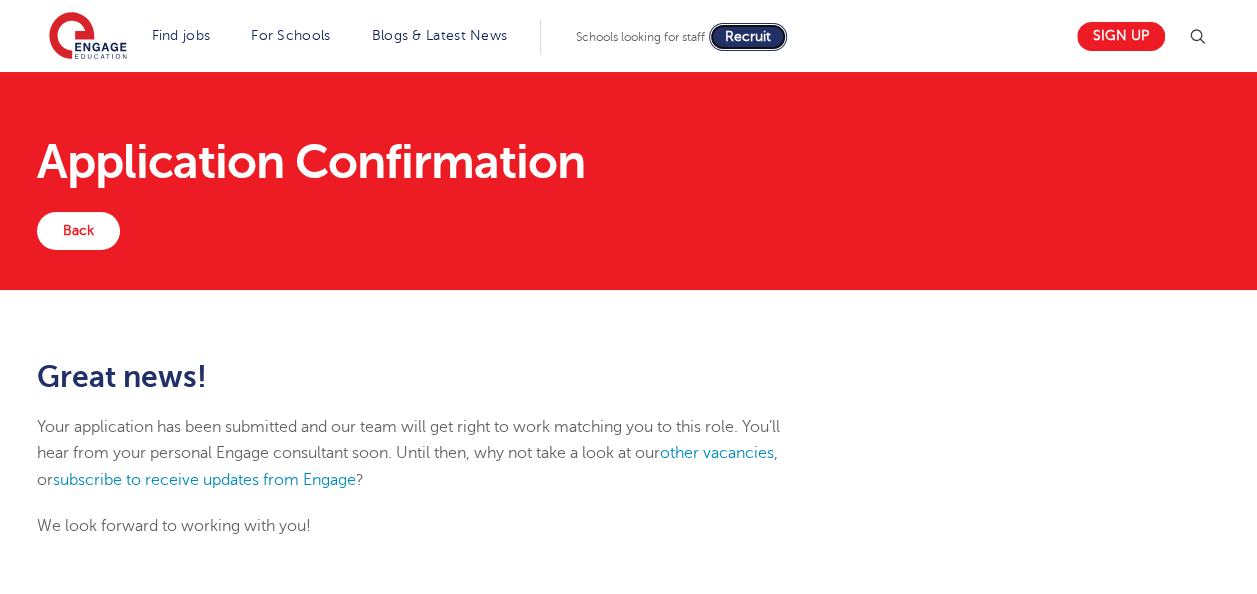 click on "Recruit" at bounding box center [748, 36] 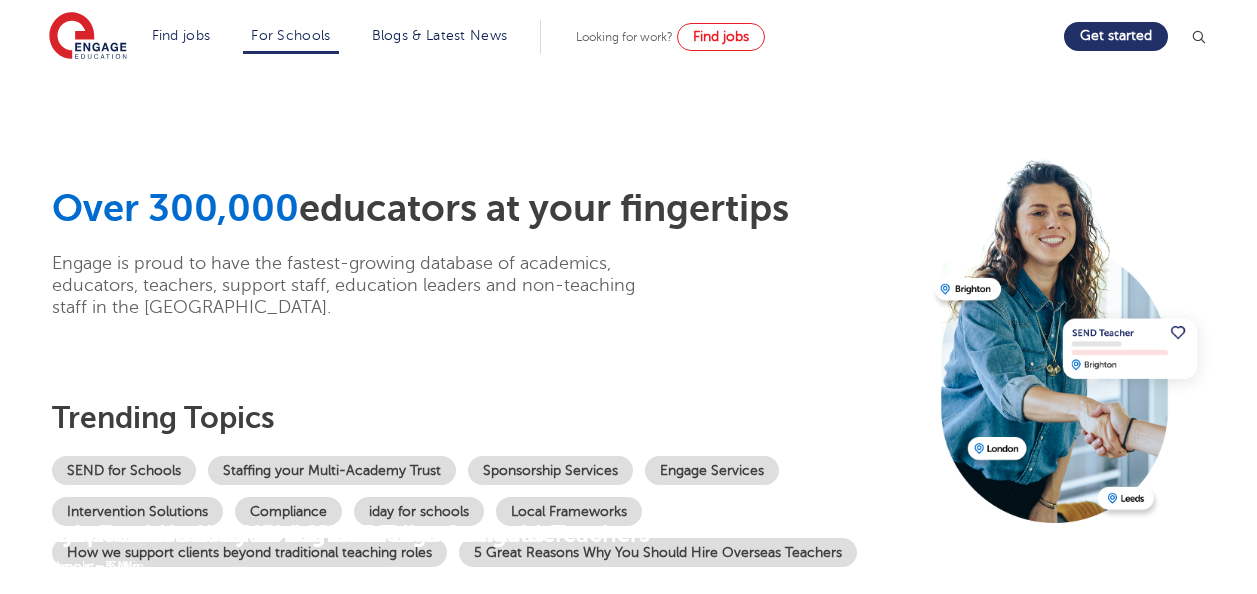 scroll, scrollTop: 0, scrollLeft: 0, axis: both 